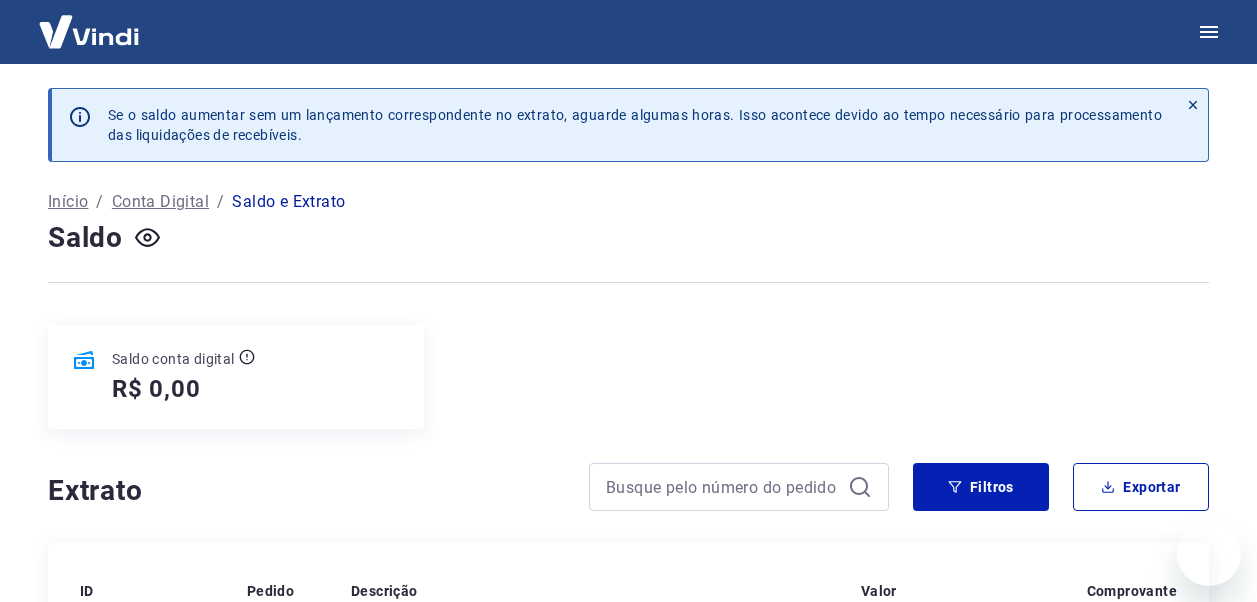 scroll, scrollTop: 0, scrollLeft: 0, axis: both 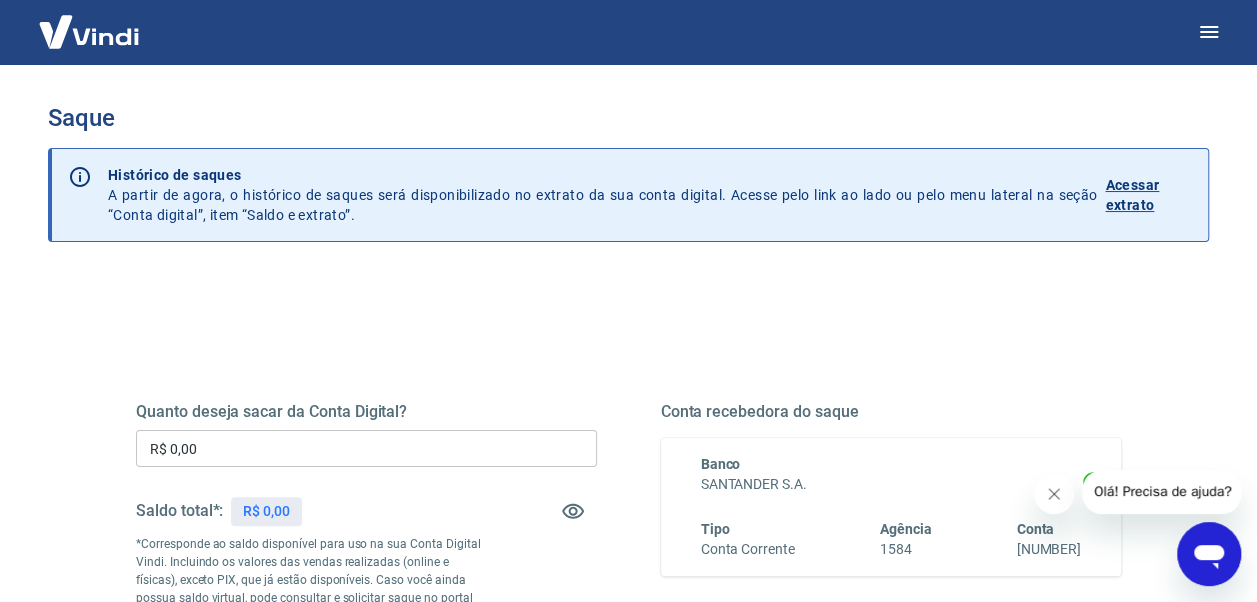 click on "Acessar extrato" at bounding box center (1148, 195) 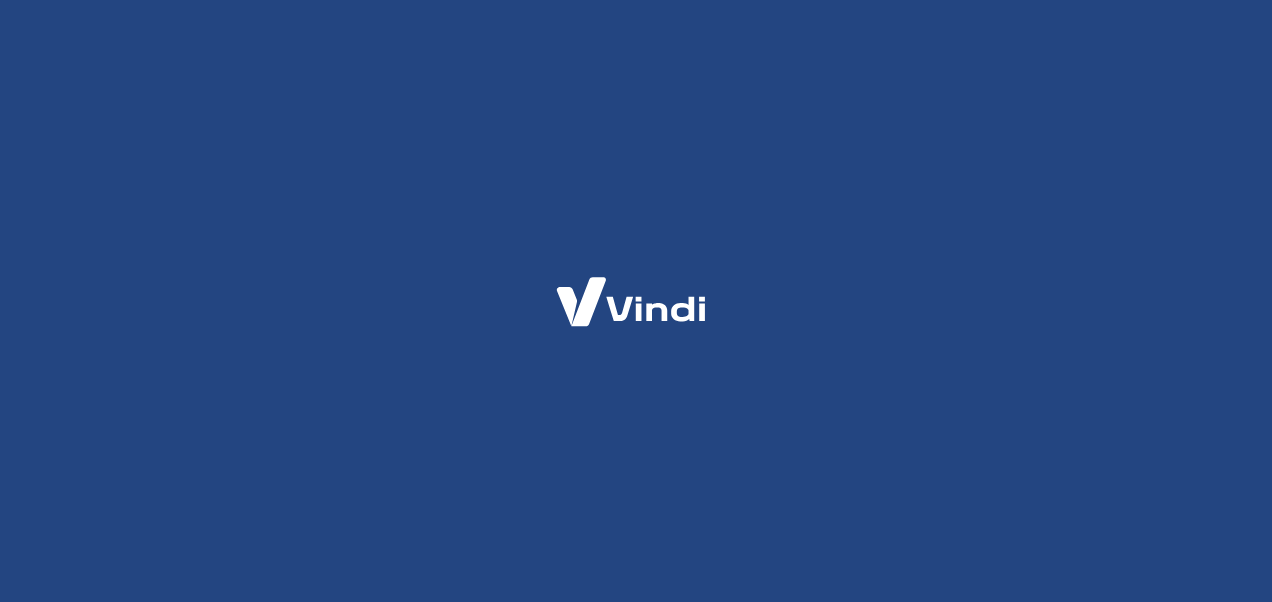 scroll, scrollTop: 0, scrollLeft: 0, axis: both 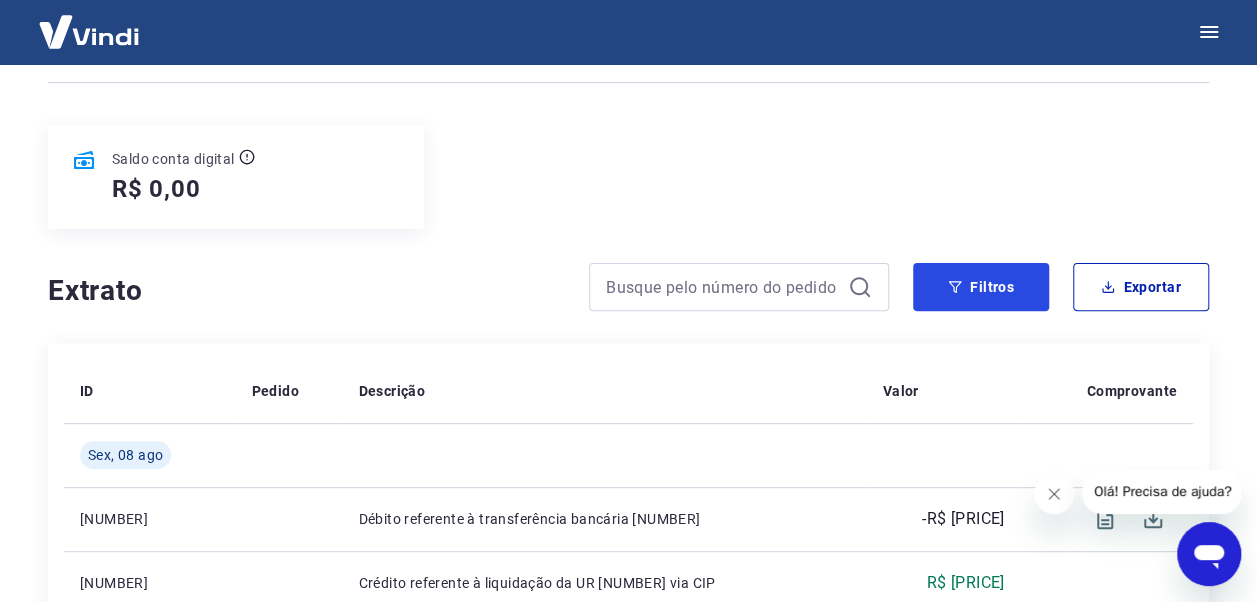 click on "Filtros" at bounding box center (981, 287) 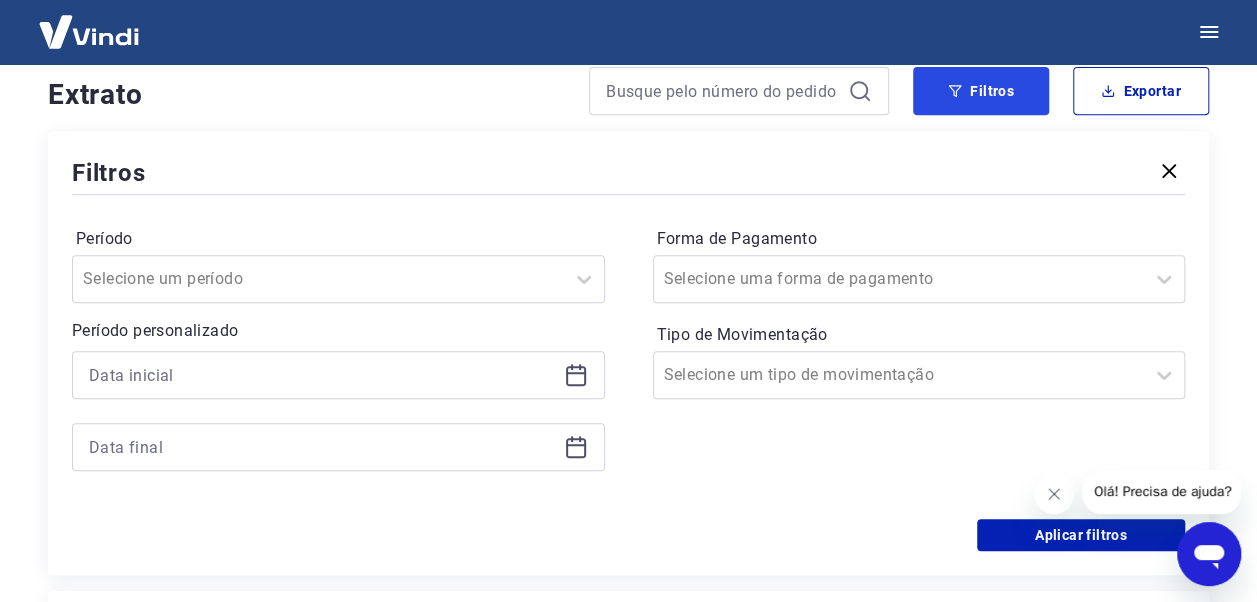 scroll, scrollTop: 400, scrollLeft: 0, axis: vertical 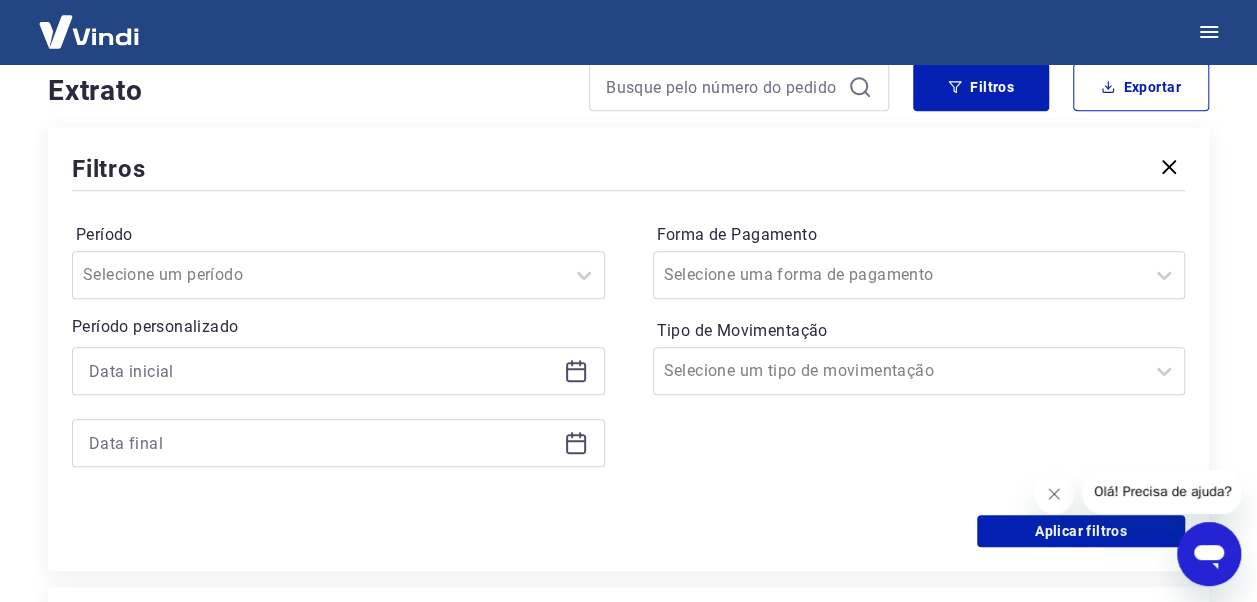 click 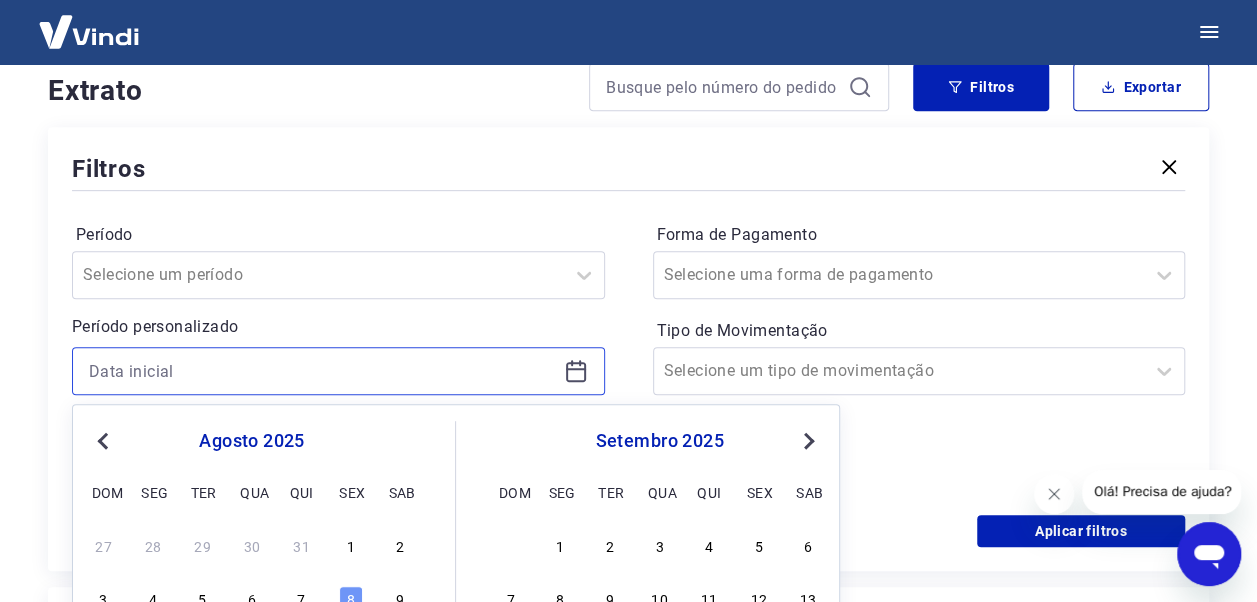 scroll, scrollTop: 600, scrollLeft: 0, axis: vertical 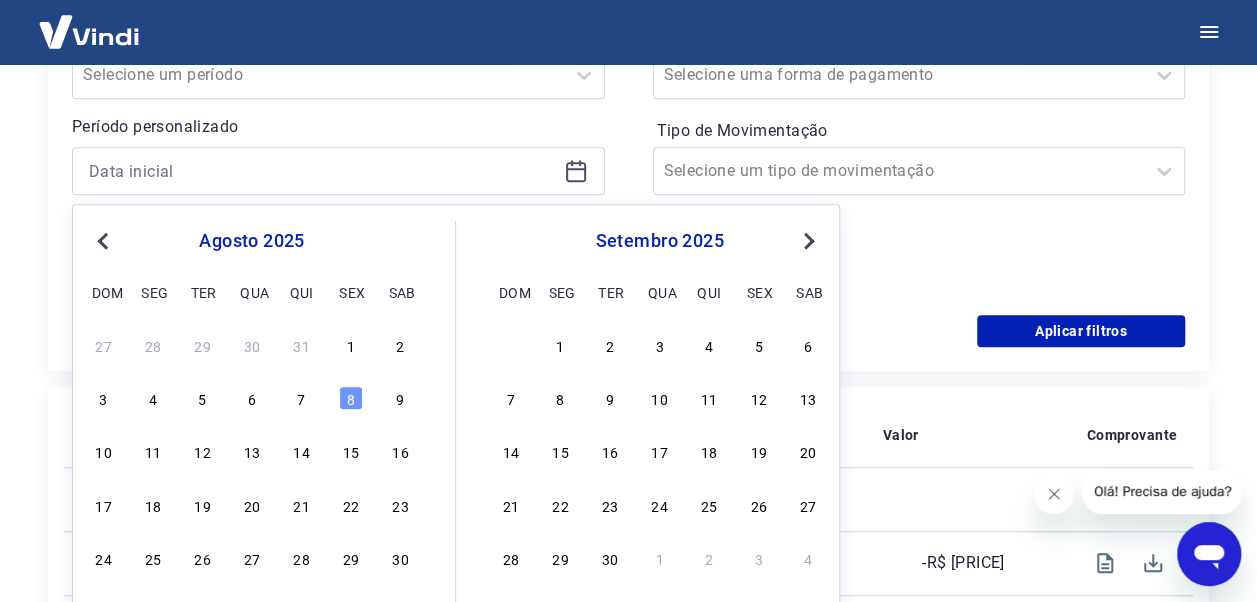 click on "1" at bounding box center [351, 345] 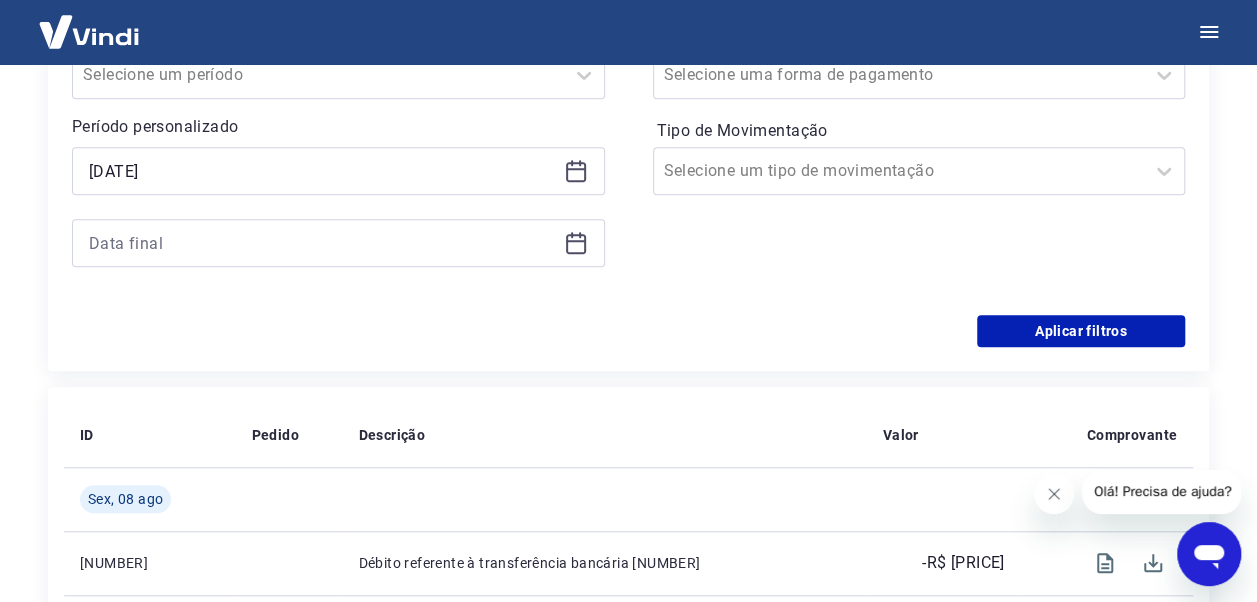click 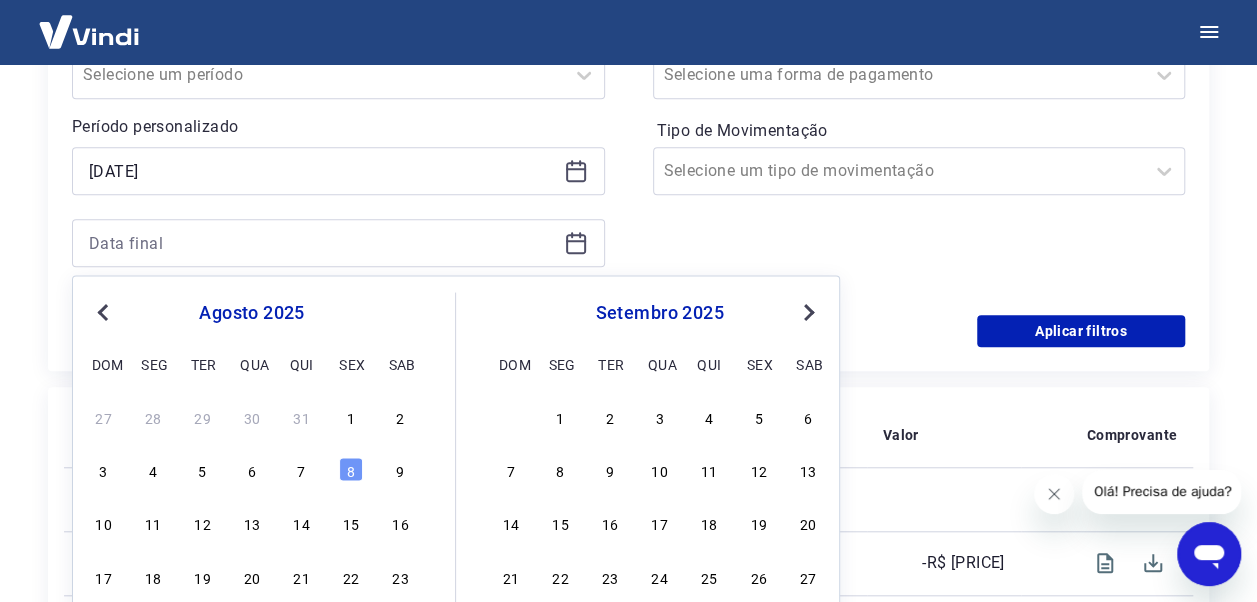 click on "8" at bounding box center (351, 470) 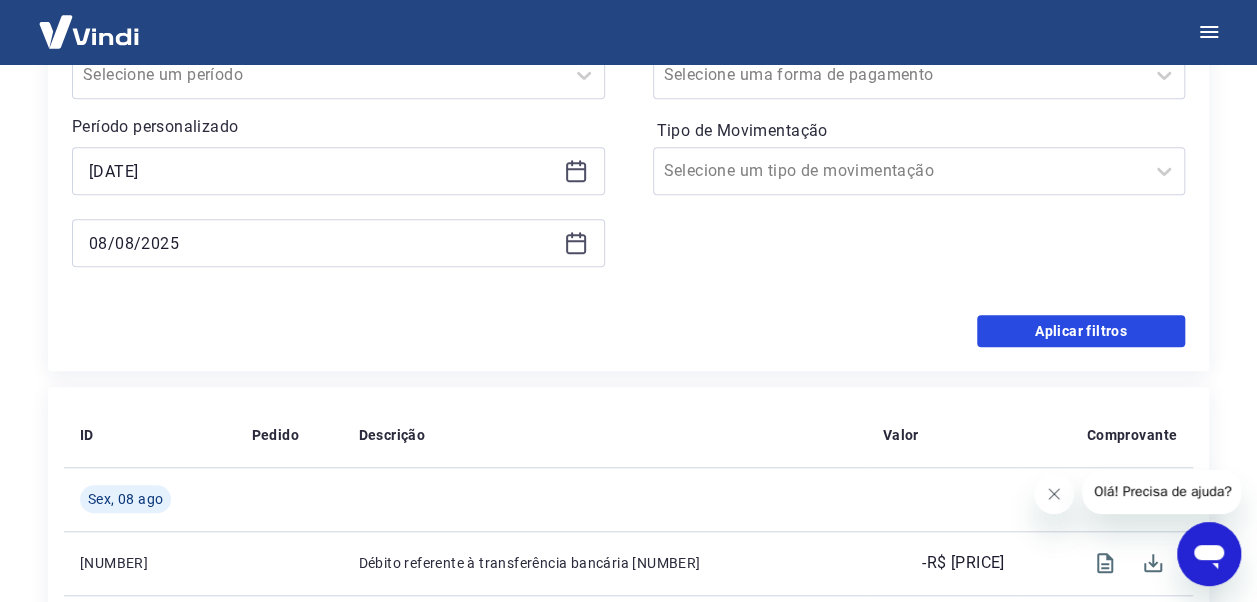 click on "Aplicar filtros" at bounding box center (1081, 331) 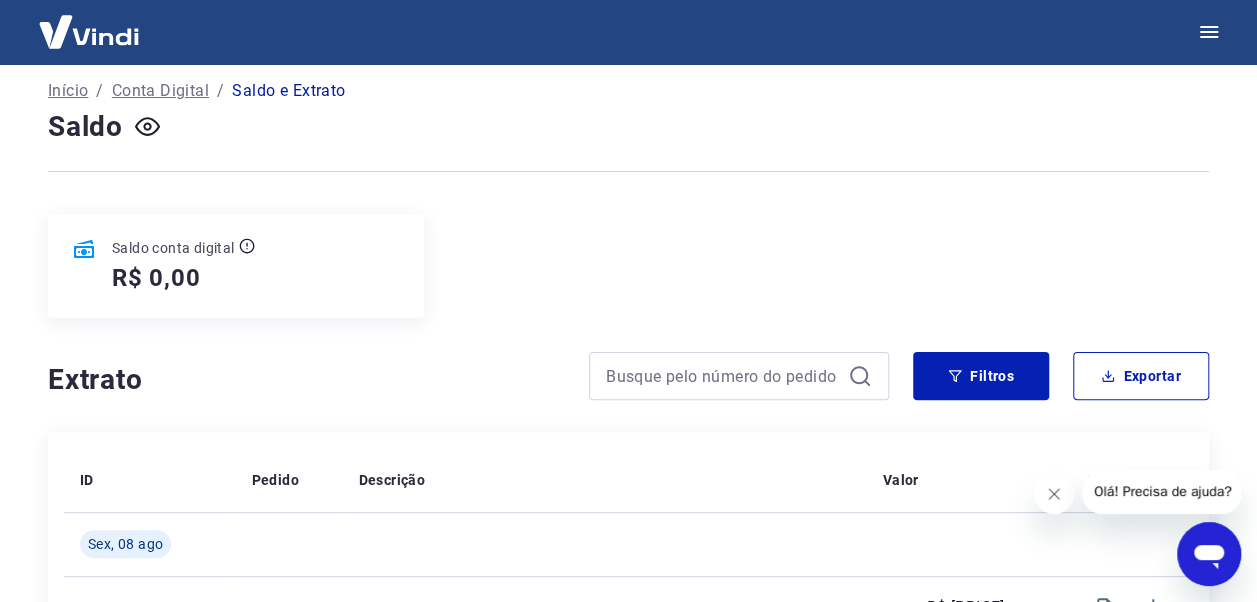 scroll, scrollTop: 200, scrollLeft: 0, axis: vertical 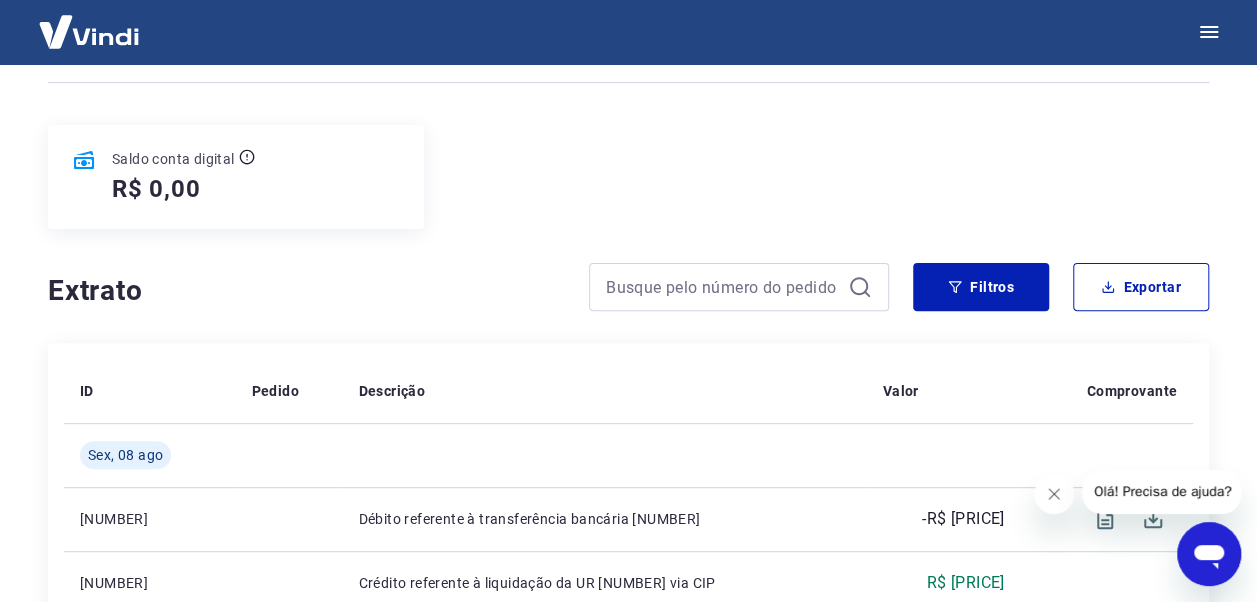 click at bounding box center (1054, 494) 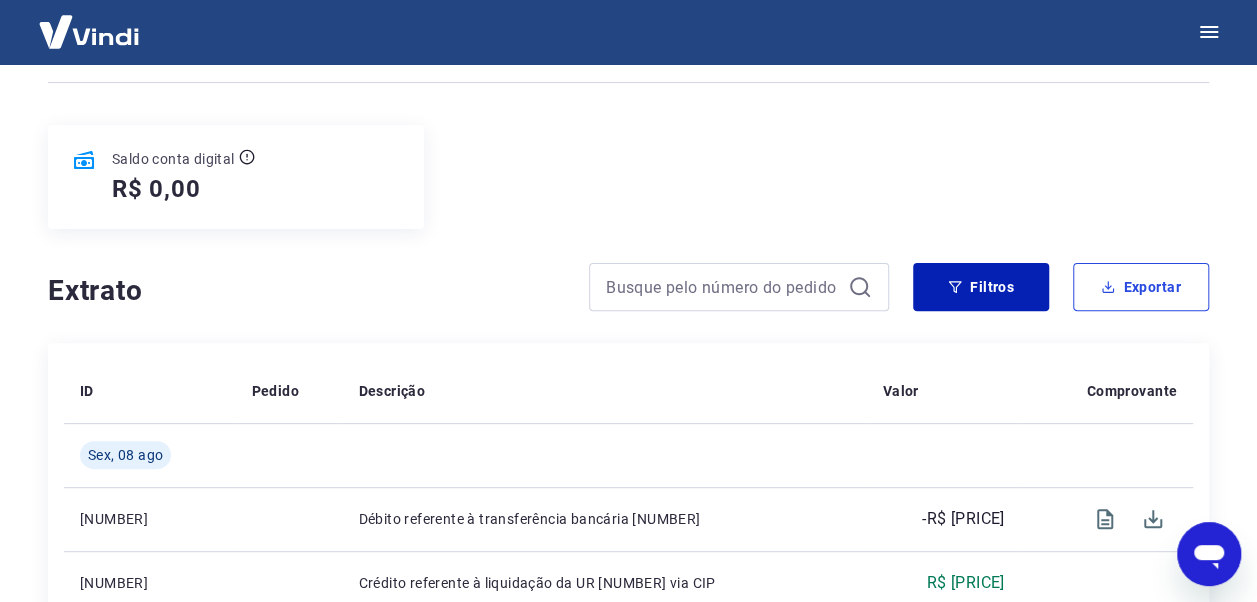 click on "Exportar" at bounding box center [1141, 287] 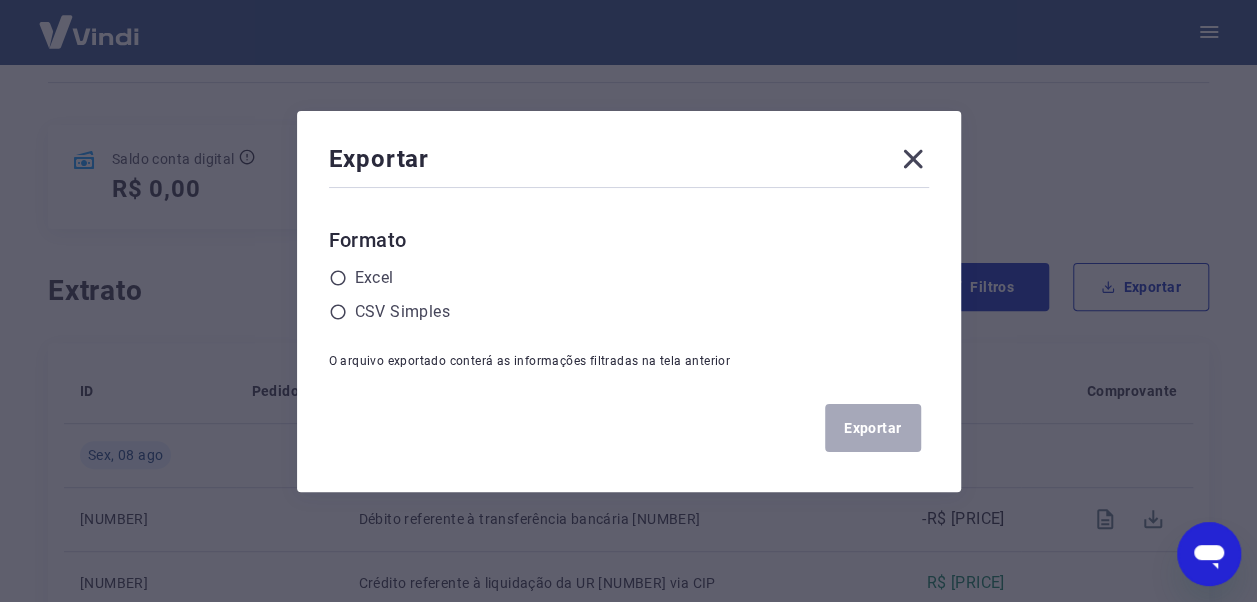 click 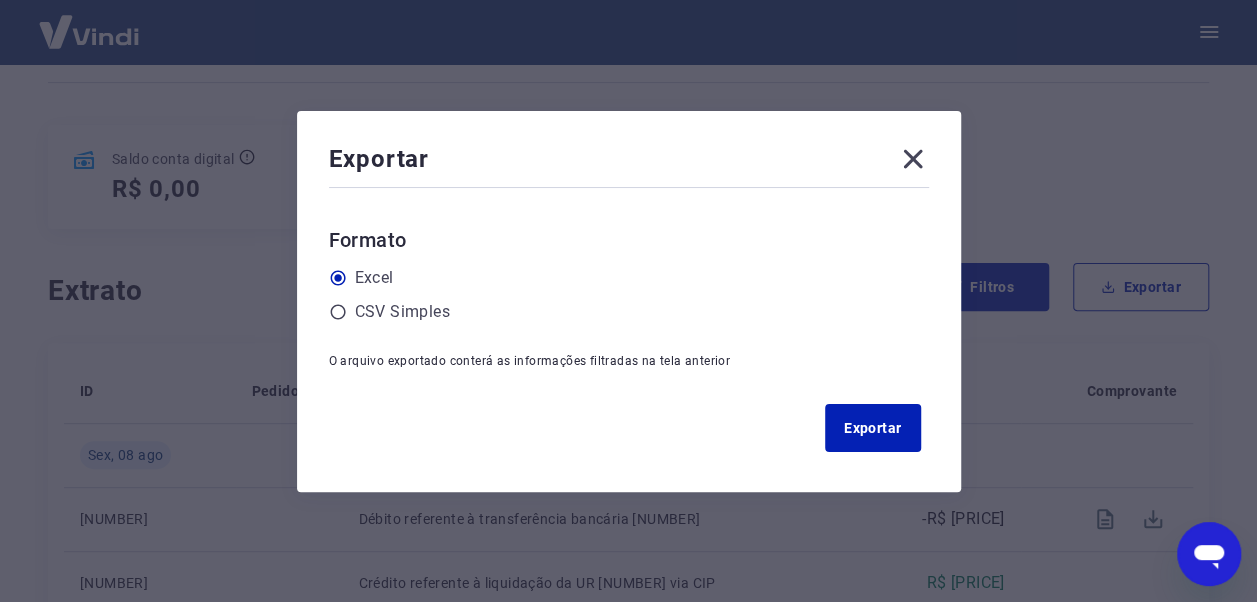 click 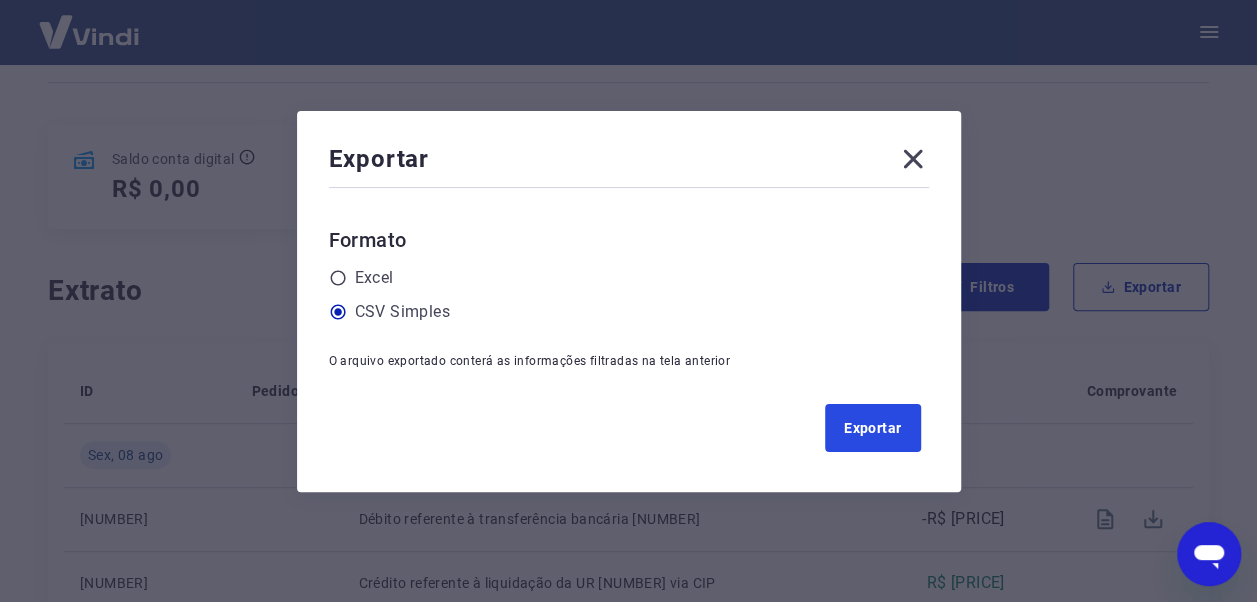 click on "Exportar" at bounding box center [873, 428] 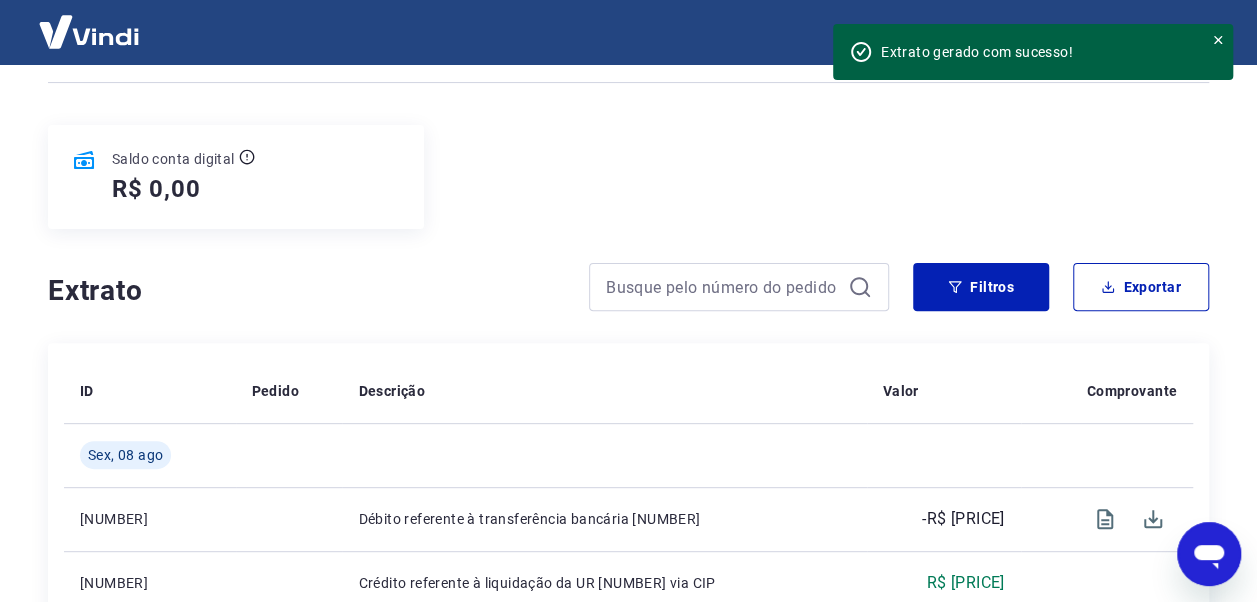 click on "Se o saldo aumentar sem um lançamento correspondente no extrato, aguarde algumas horas. Isso acontece devido ao tempo necessário para processamento das liquidações de recebíveis. Início / Conta Digital / Saldo e Extrato Saldo Saldo conta digital R$ 0,00 Extrato Filtros Exportar ID Pedido Descrição Valor Comprovante Sex, 08 ago 1611872 Débito referente à transferência bancária 1611872 -R$ 2.634,69 20142846 Crédito referente à liquidação da UR 15712674 via CIP R$ 182,74 20141807 Crédito referente à liquidação da UR 15711627 via CIP R$ 929,69 Qui, 07 ago 20122588 Crédito referente à liquidação da UR 15695607 via CIP R$ 536,46 20122017 Crédito referente à liquidação da UR 15695034 via CIP R$ 679,96 20121883 Crédito referente à liquidação da UR 15694899 via CIP R$ 305,74 1609695 Débito referente à transferência bancária 1609695 -R$ 1.859,60 Qua, 06 ago 221204611 3441 Débito referente à transferência bancária 1609182 -R$ 99,90 20101745 R$ 569,37 20102305 R$ 983,61" at bounding box center (628, 1028) 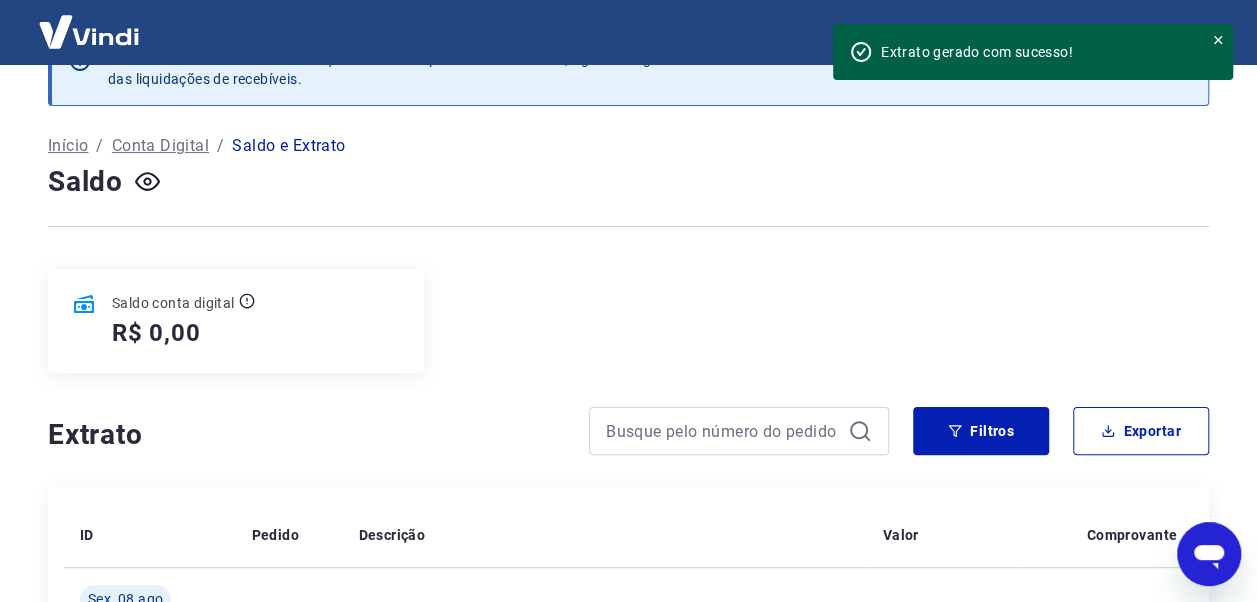 scroll, scrollTop: 100, scrollLeft: 0, axis: vertical 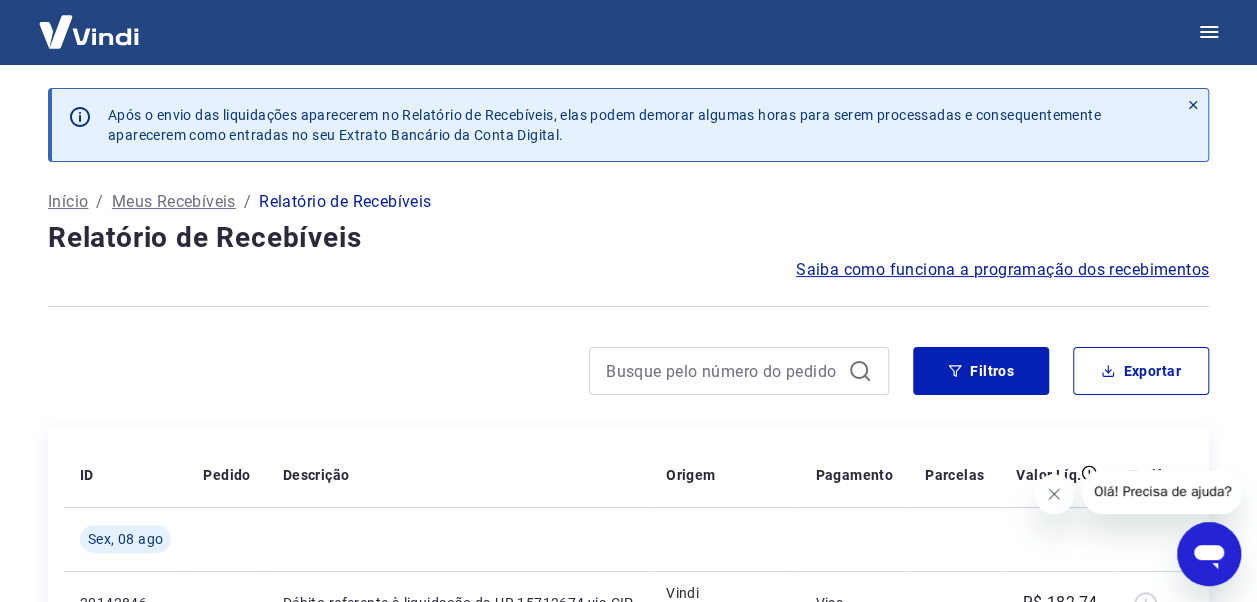 click 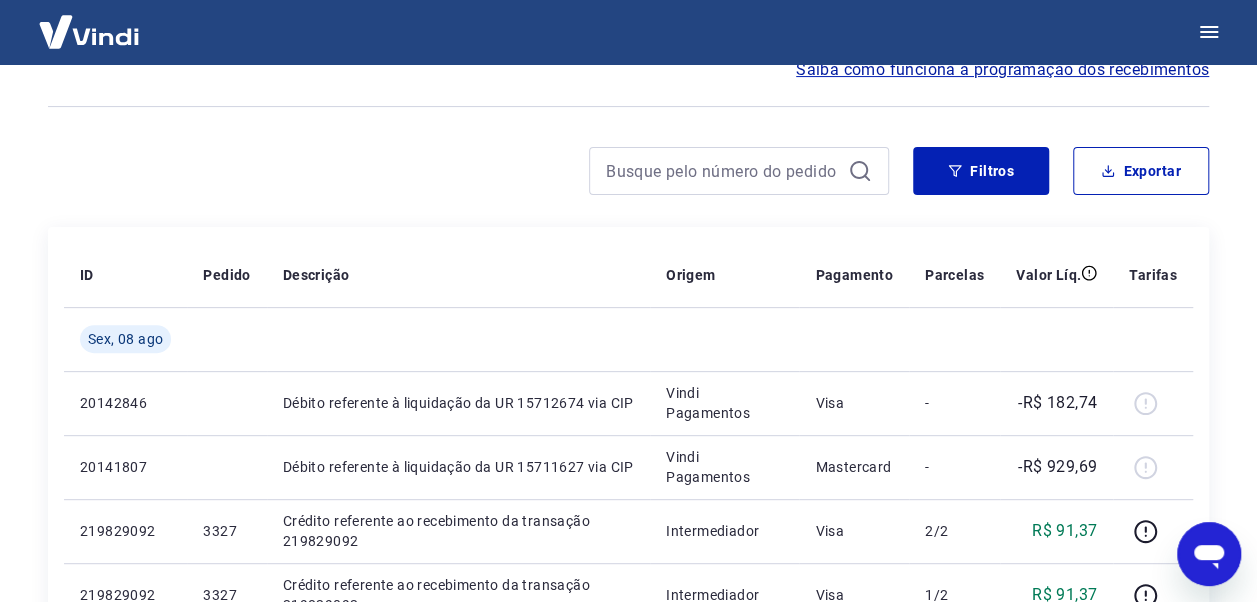 scroll, scrollTop: 100, scrollLeft: 0, axis: vertical 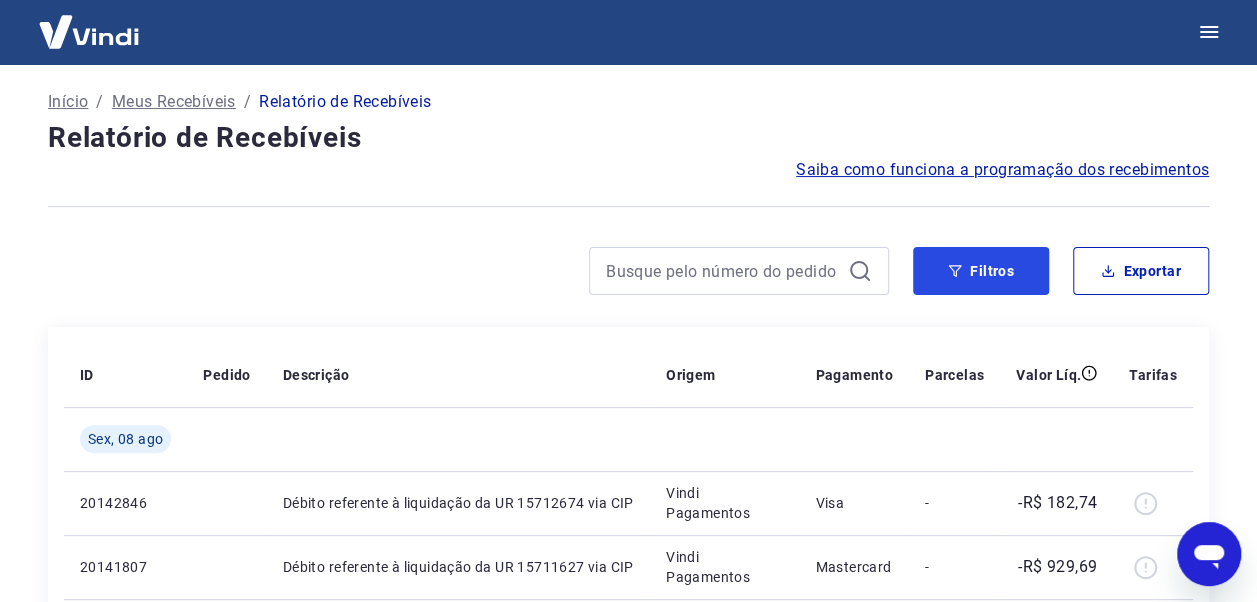 click on "Filtros" at bounding box center [981, 271] 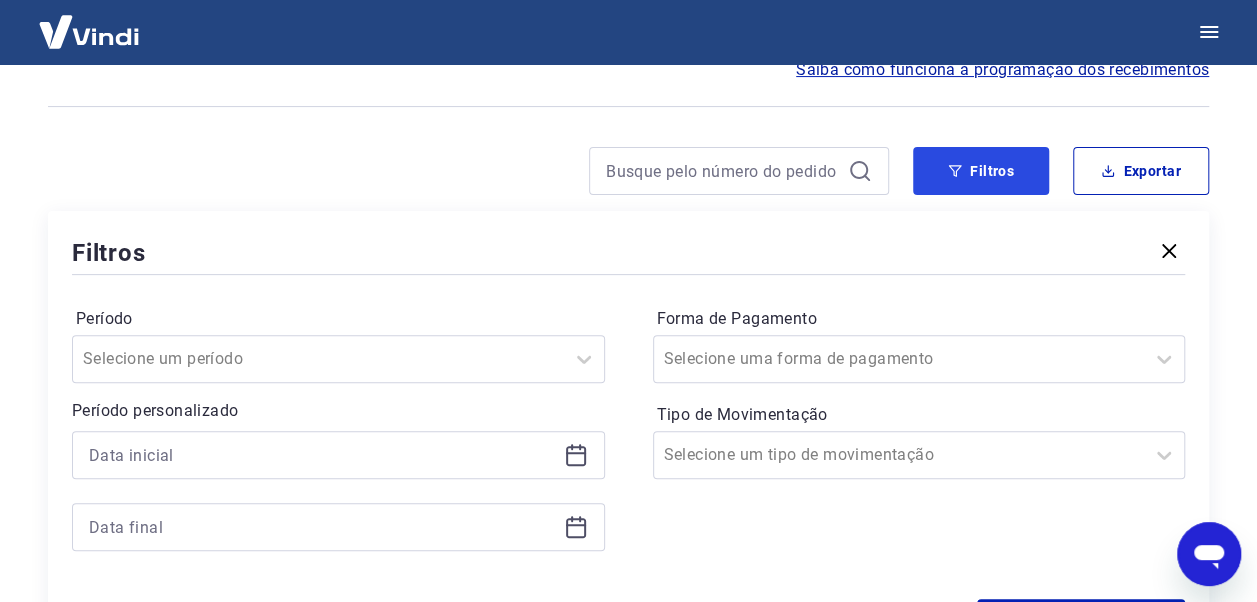 scroll, scrollTop: 300, scrollLeft: 0, axis: vertical 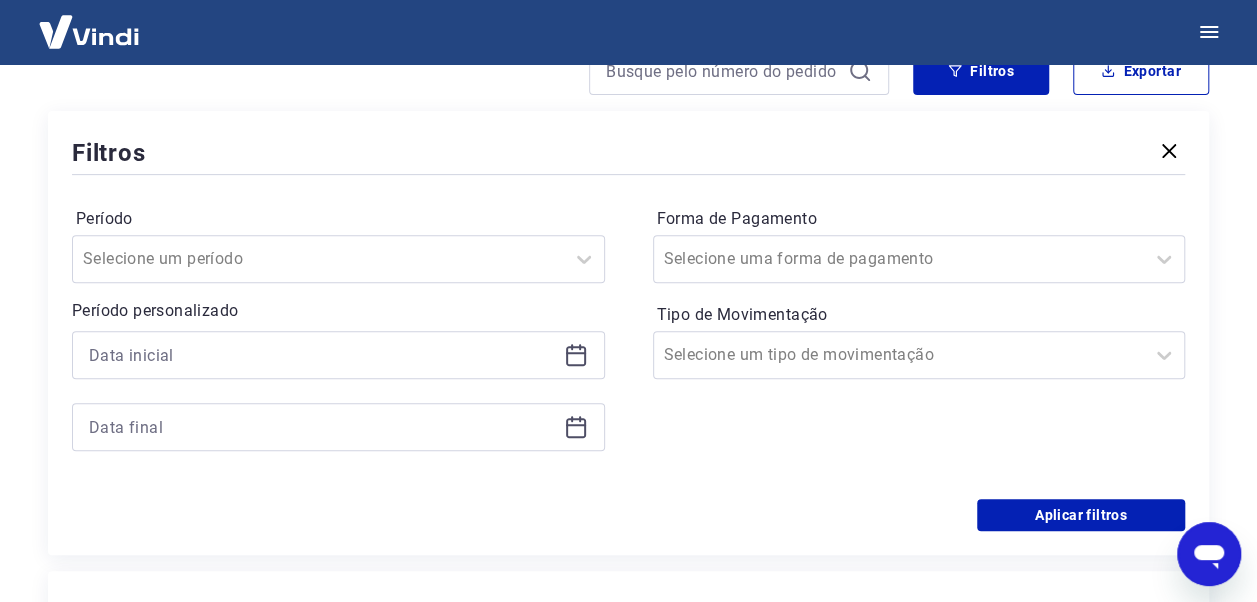 click 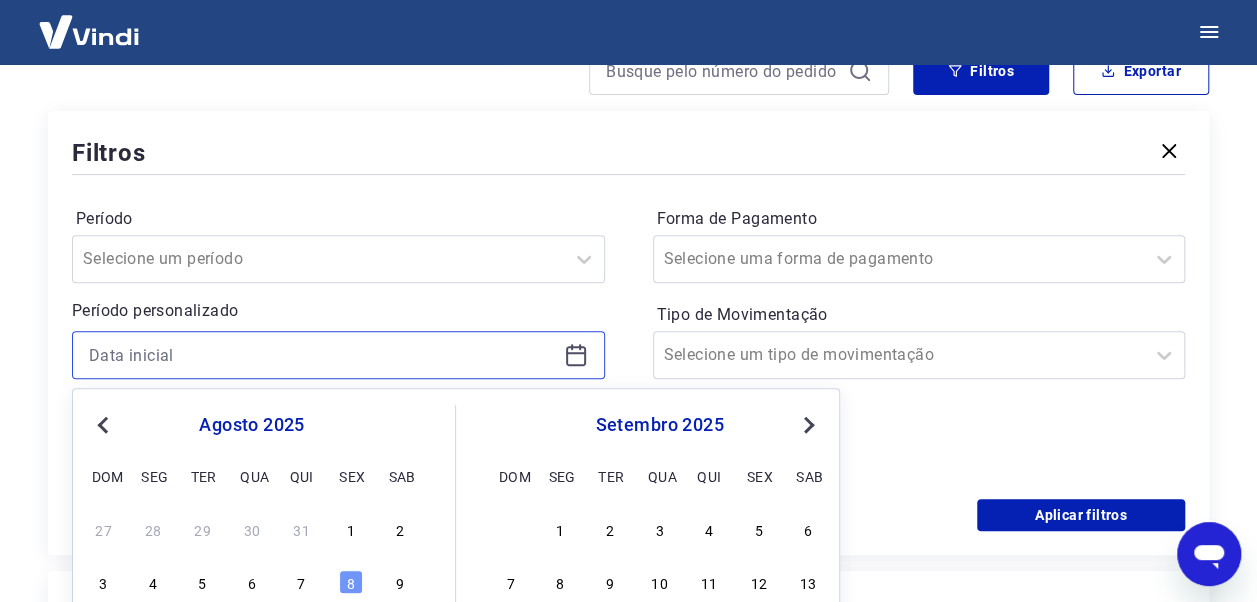 scroll, scrollTop: 500, scrollLeft: 0, axis: vertical 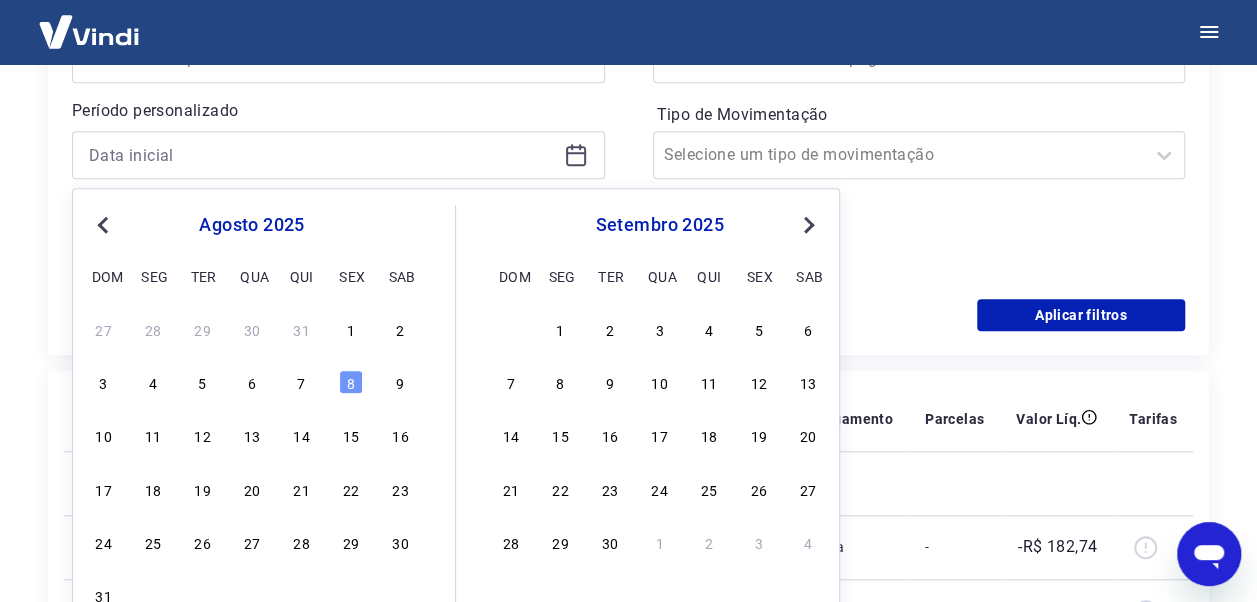 click on "1" at bounding box center (351, 329) 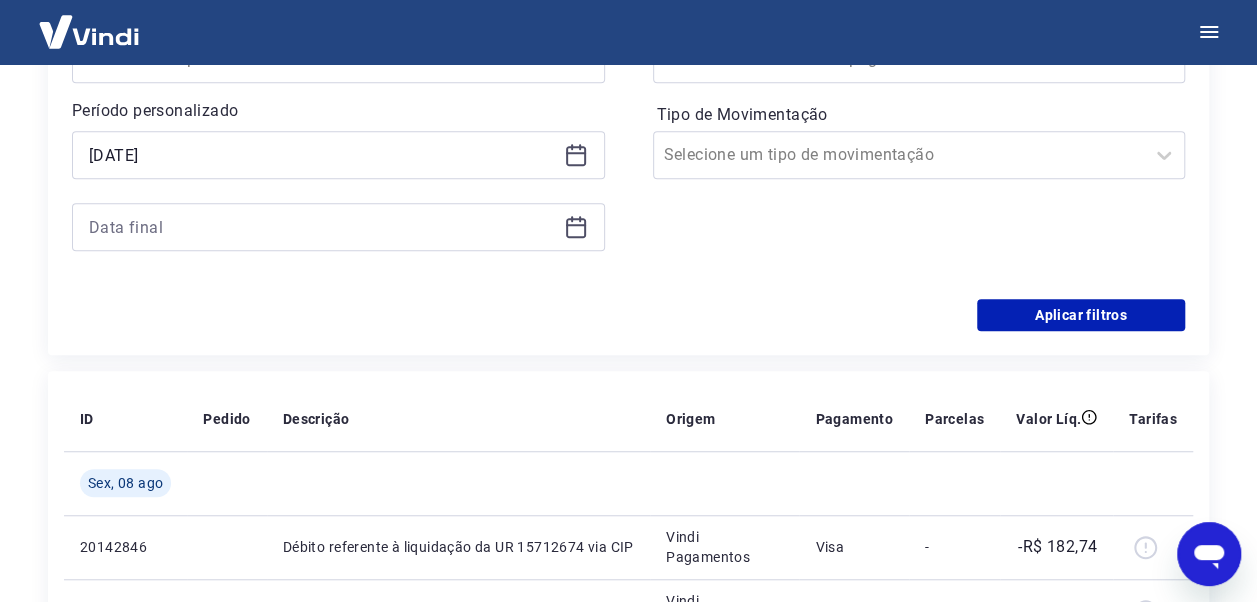 type on "[DATE]" 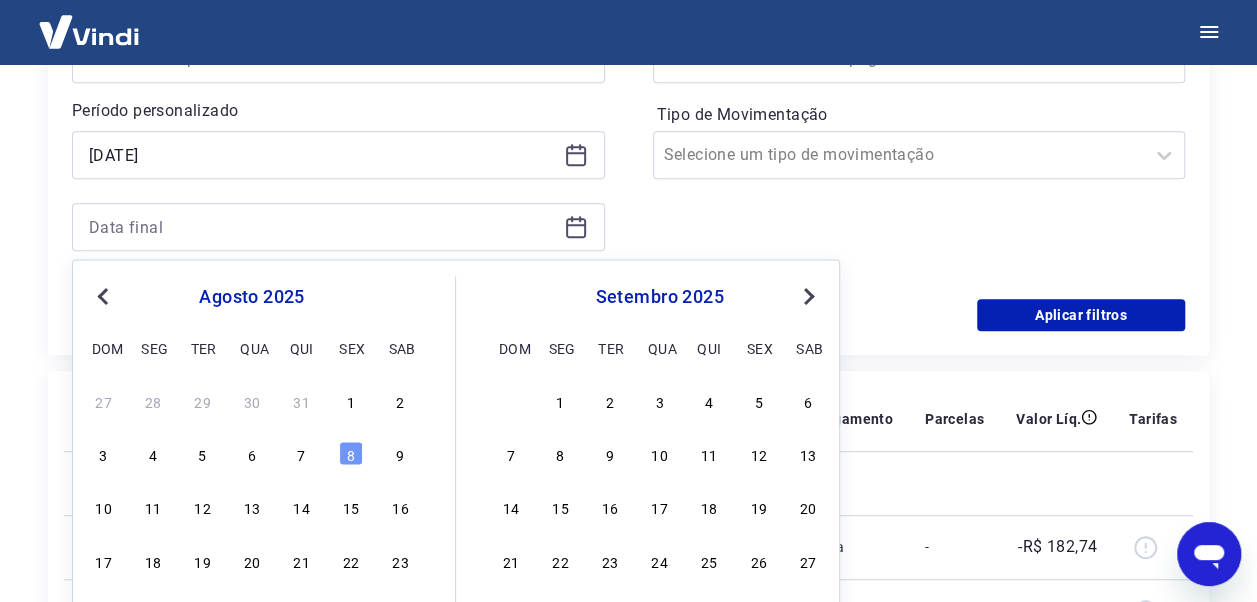 drag, startPoint x: 346, startPoint y: 449, endPoint x: 757, endPoint y: 226, distance: 467.60025 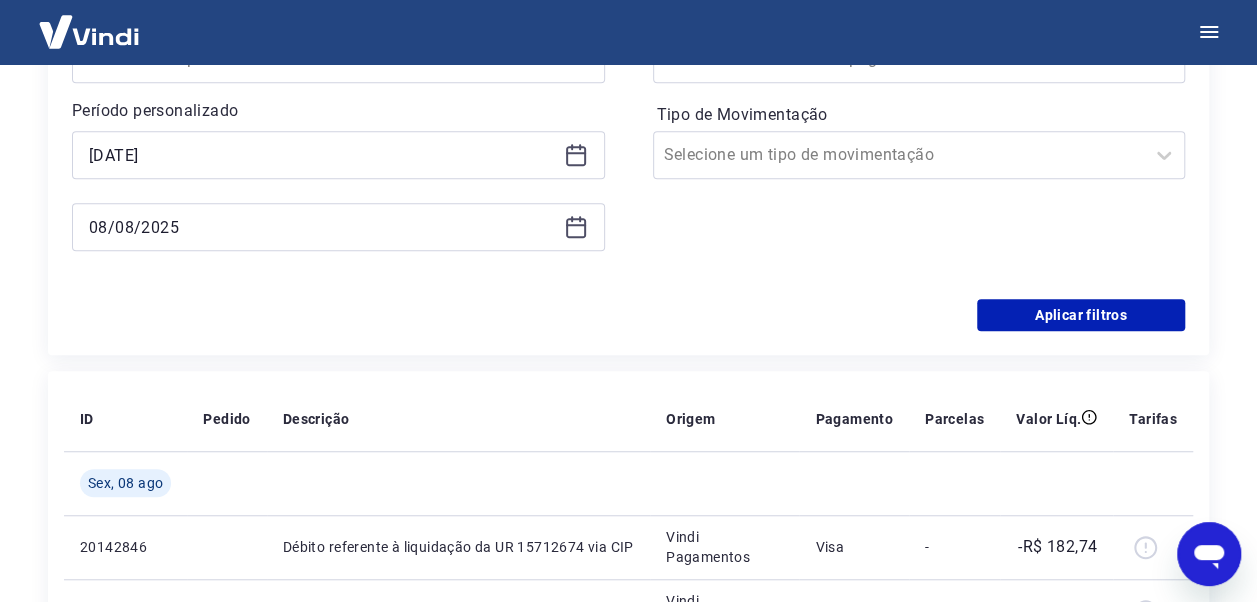 click on "Forma de Pagamento Selecione uma forma de pagamento Tipo de Movimentação Selecione um tipo de movimentação" at bounding box center [919, 139] 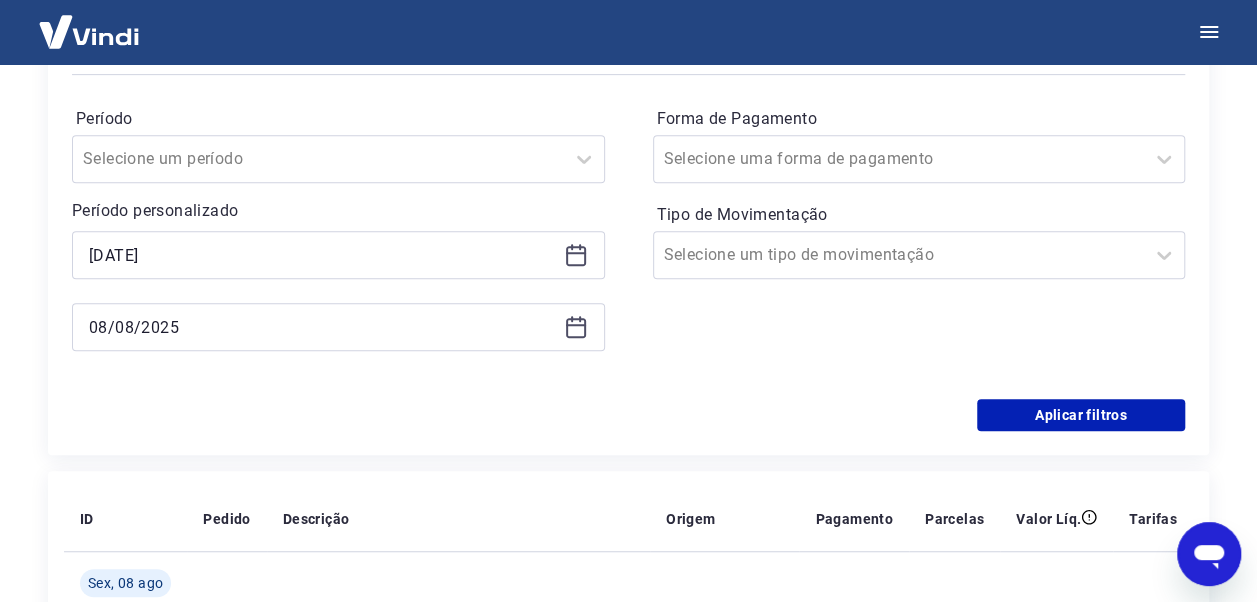 scroll, scrollTop: 700, scrollLeft: 0, axis: vertical 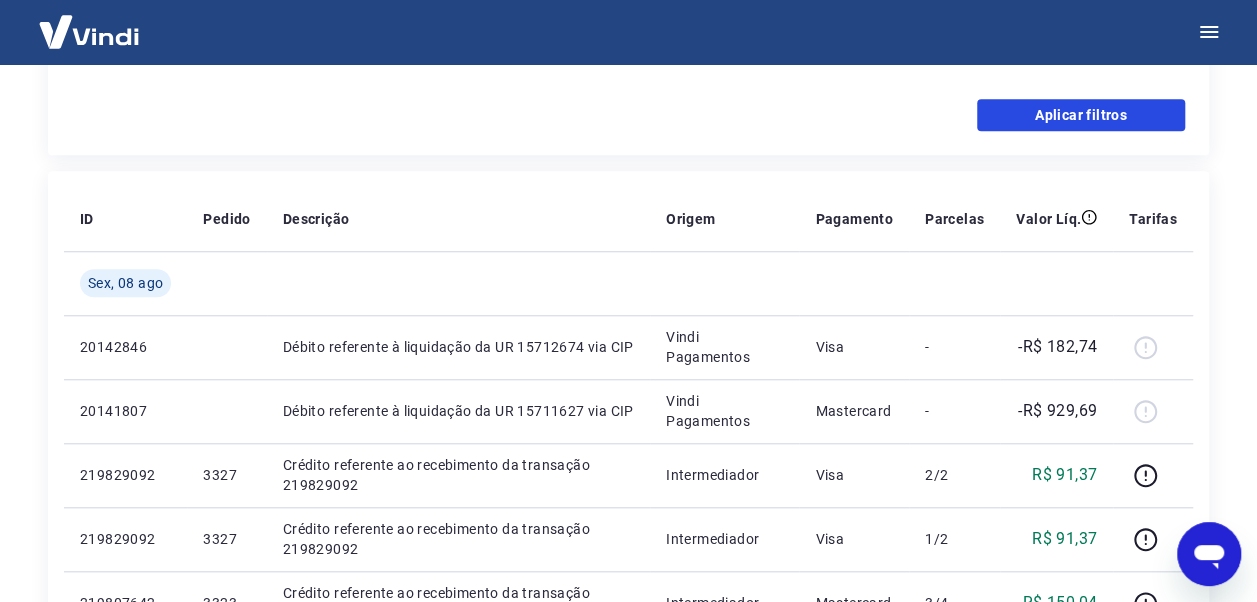 drag, startPoint x: 1104, startPoint y: 110, endPoint x: 802, endPoint y: 274, distance: 343.6568 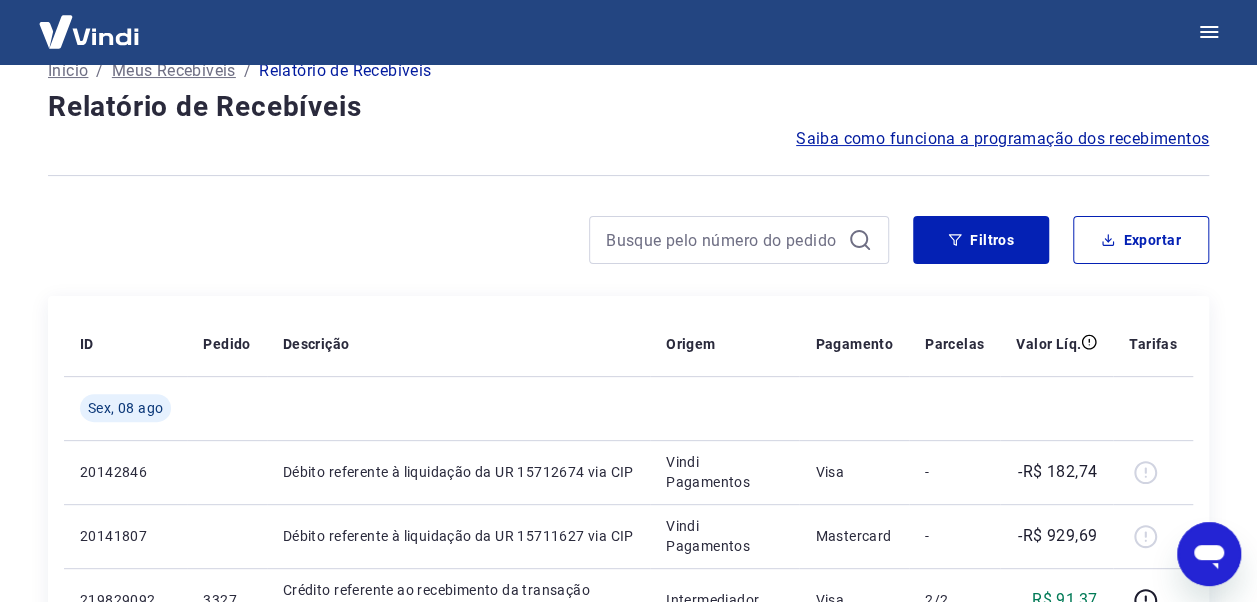 scroll, scrollTop: 700, scrollLeft: 0, axis: vertical 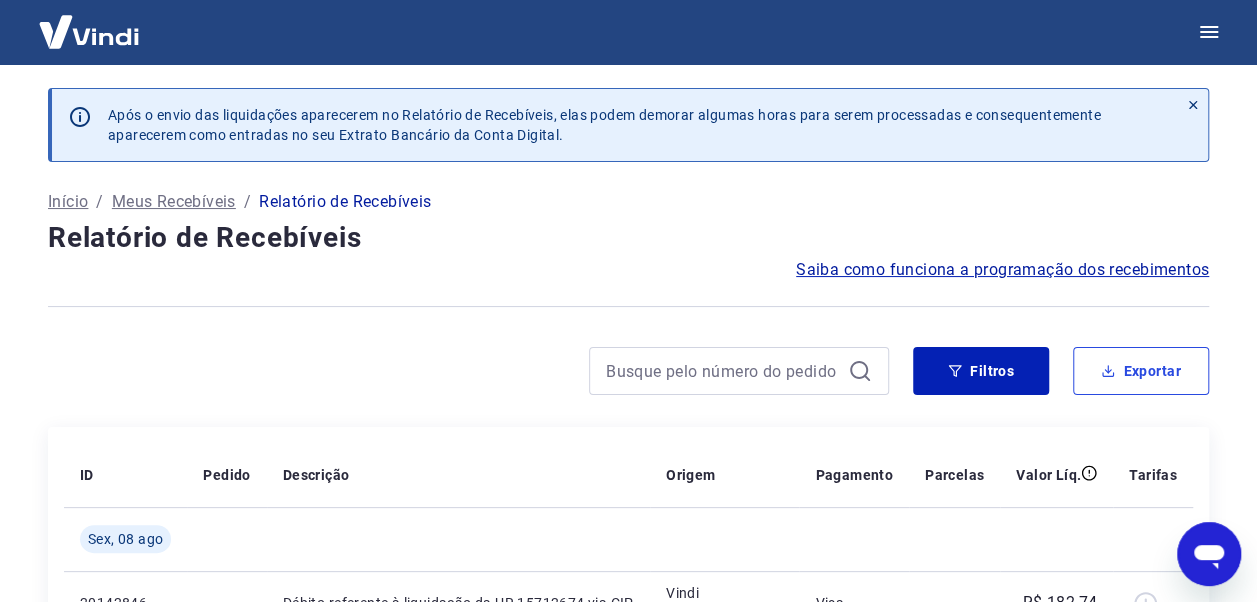click on "Exportar" at bounding box center [1141, 371] 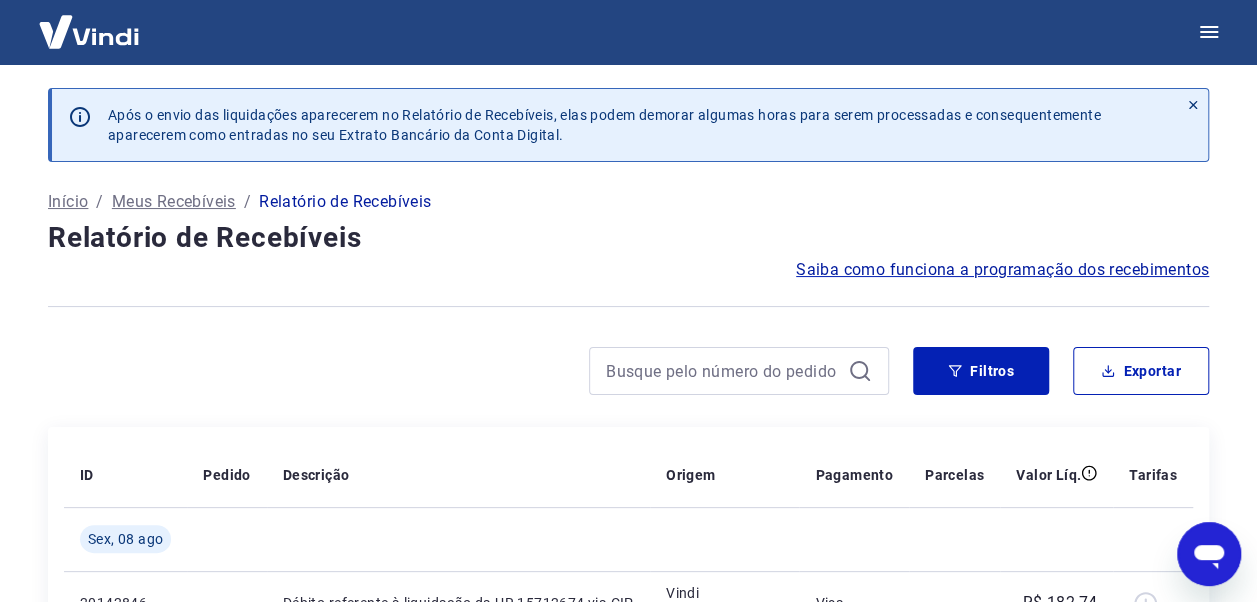 type on "[DATE]" 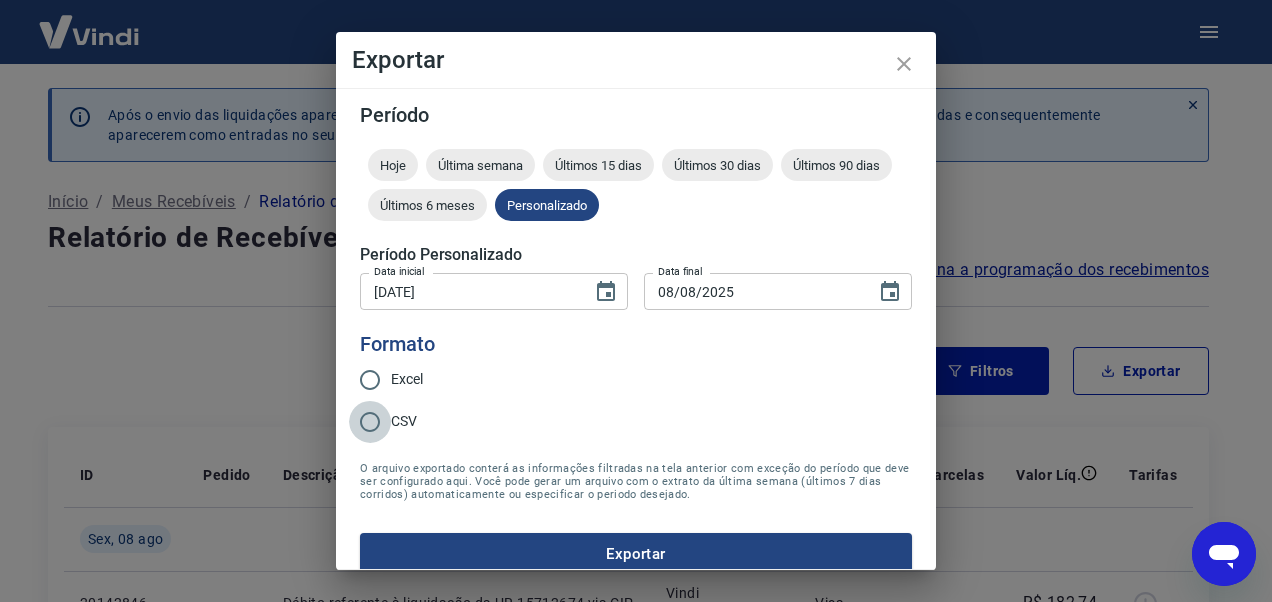 click on "CSV" at bounding box center (370, 422) 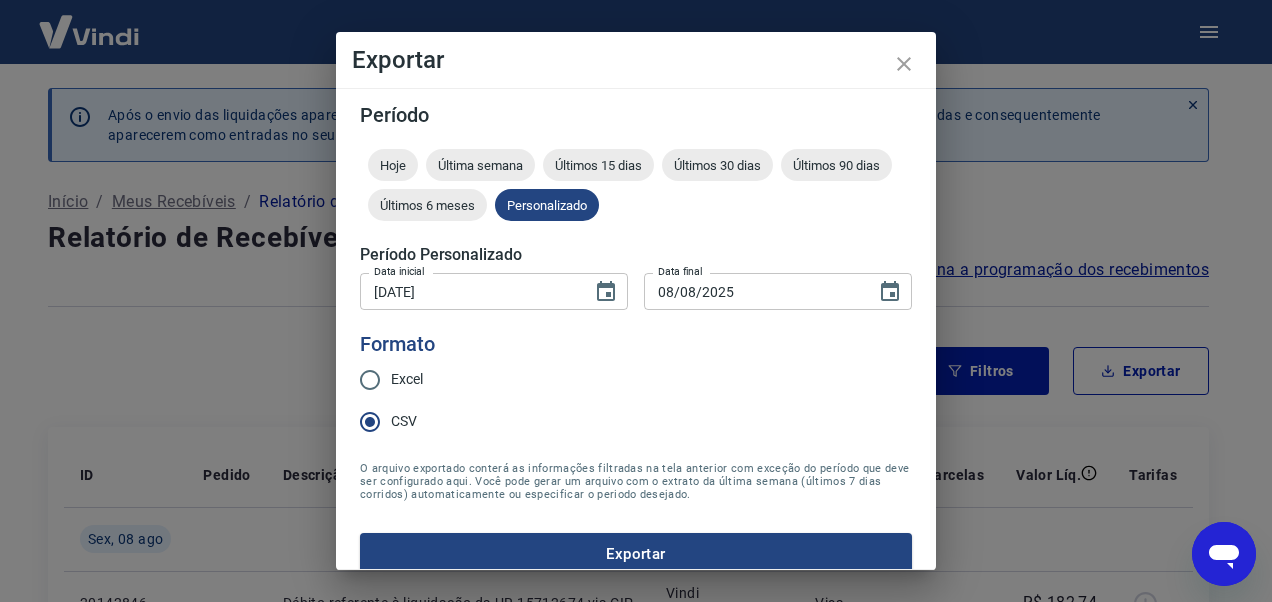 click on "Exportar" at bounding box center [636, 554] 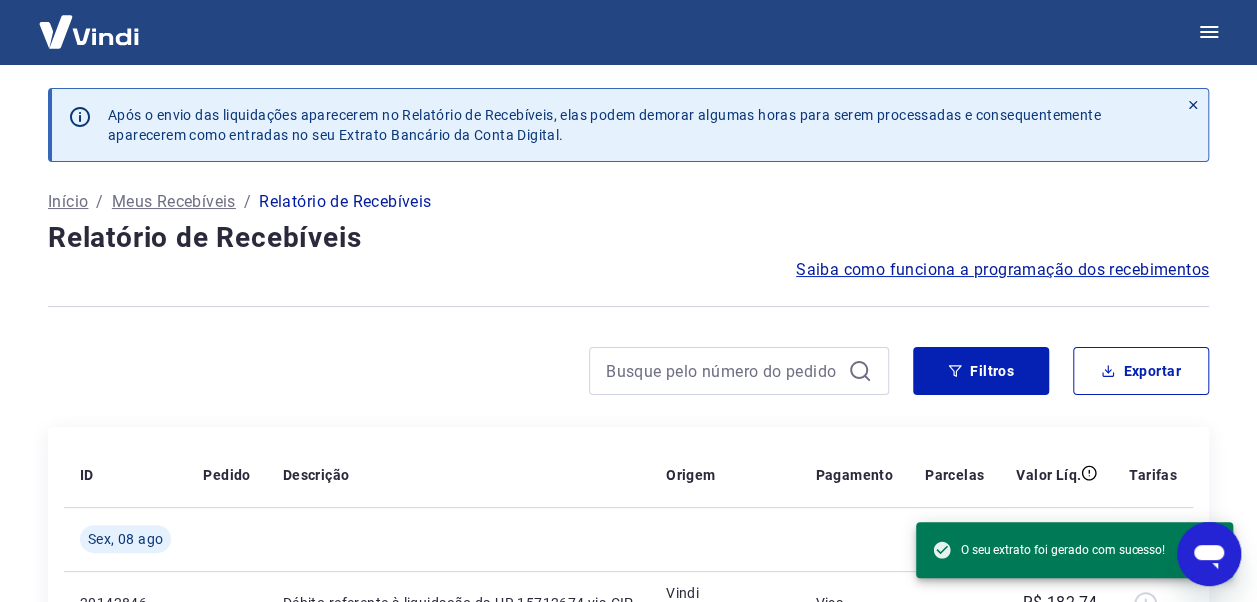 drag, startPoint x: 579, startPoint y: 341, endPoint x: 742, endPoint y: 77, distance: 310.26602 